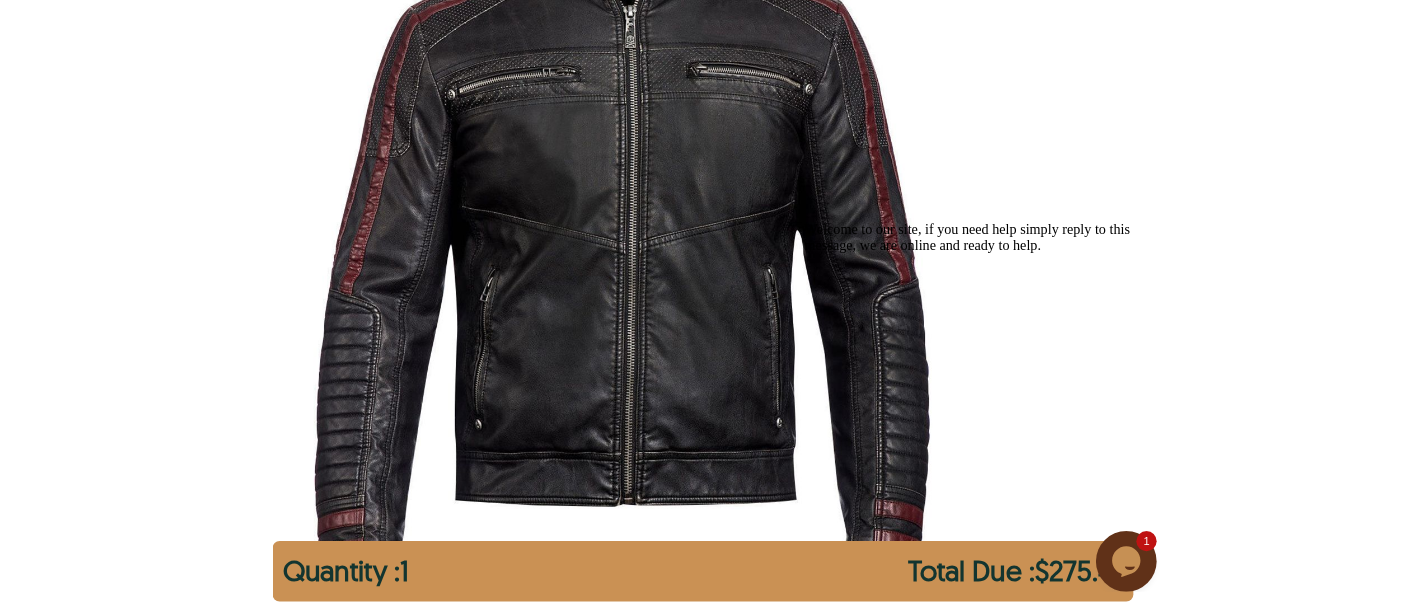 scroll, scrollTop: 0, scrollLeft: 0, axis: both 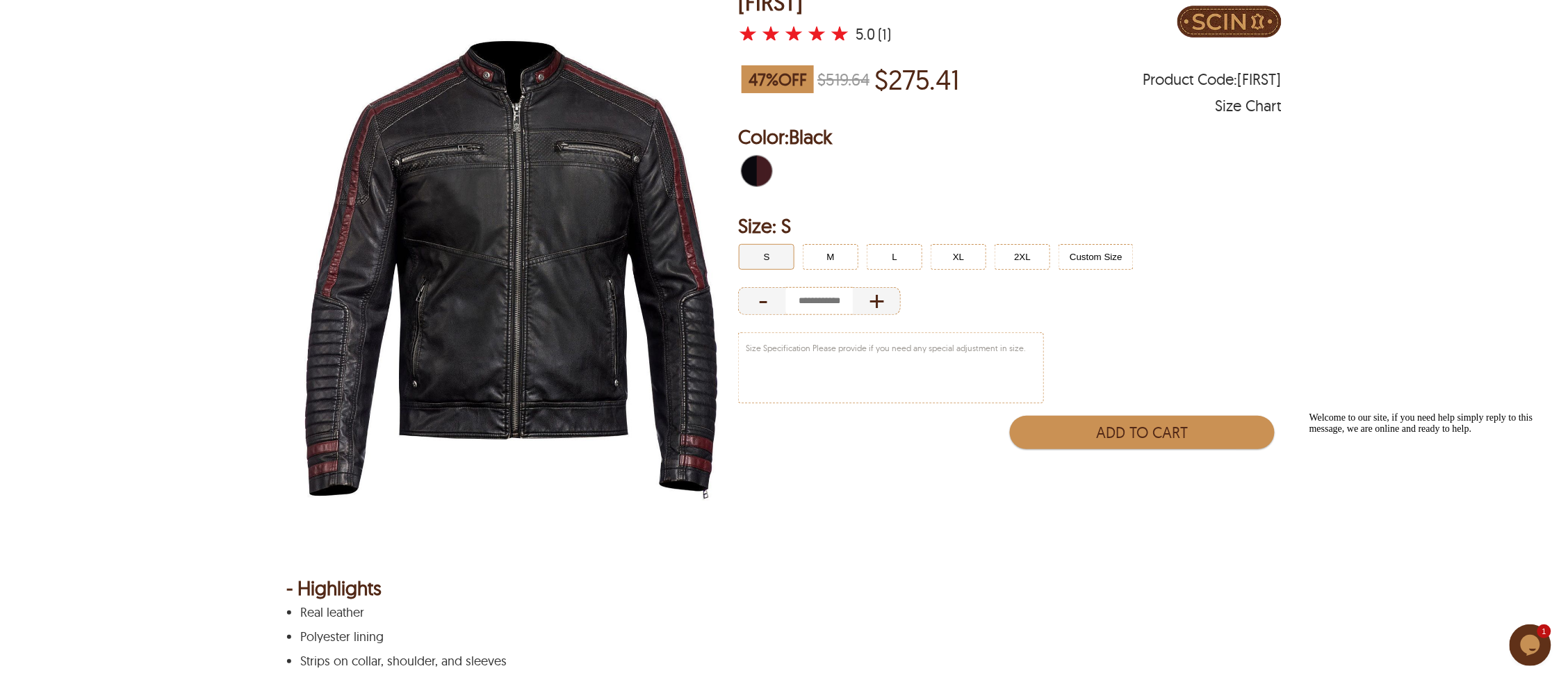 click at bounding box center [512, 272] 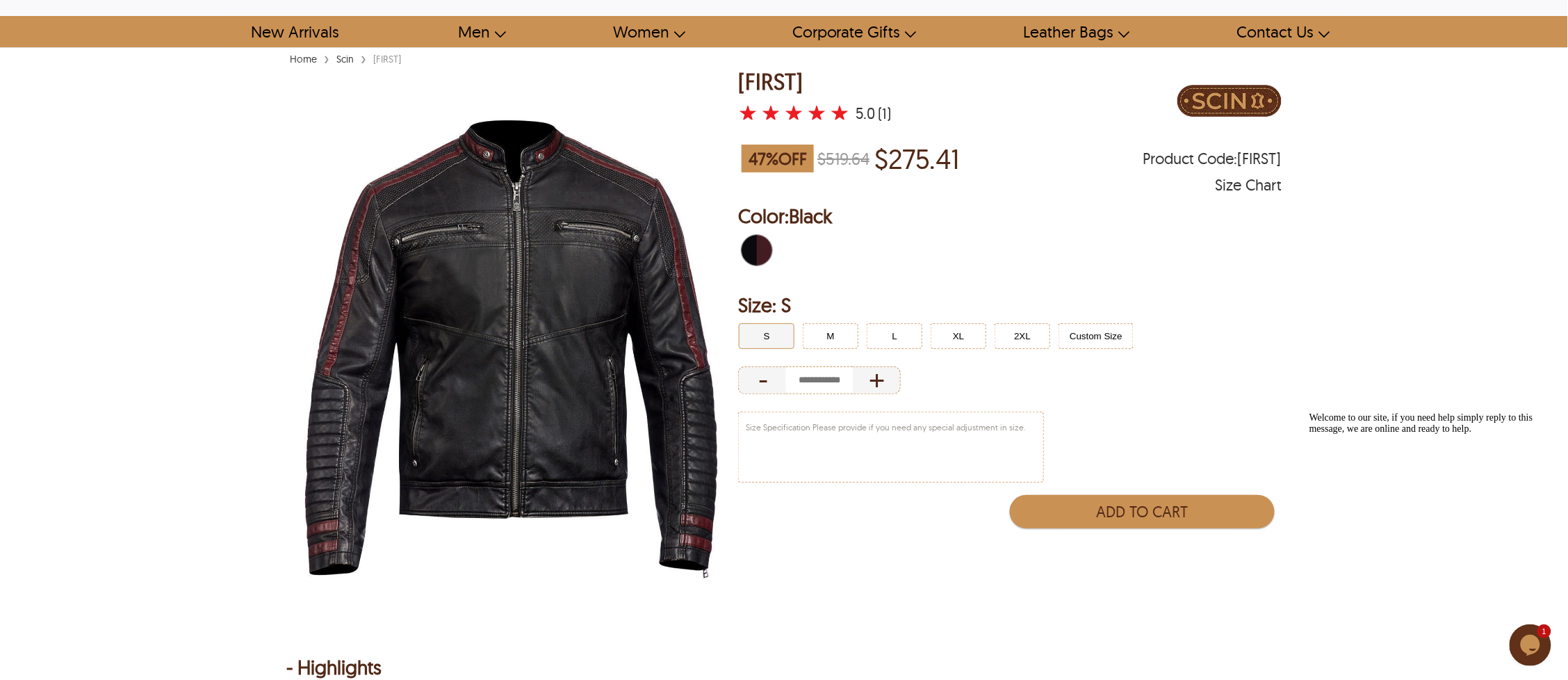 scroll, scrollTop: 0, scrollLeft: 0, axis: both 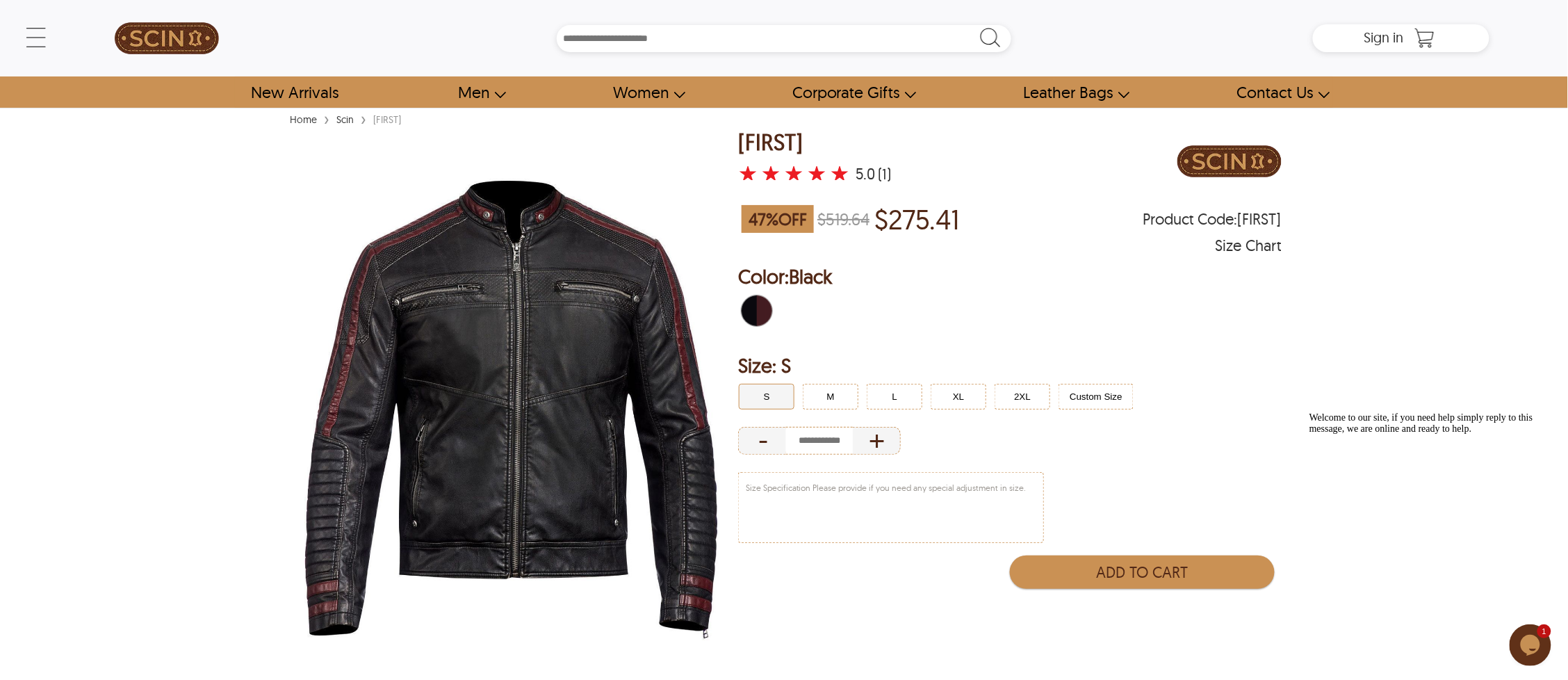 click at bounding box center (512, 412) 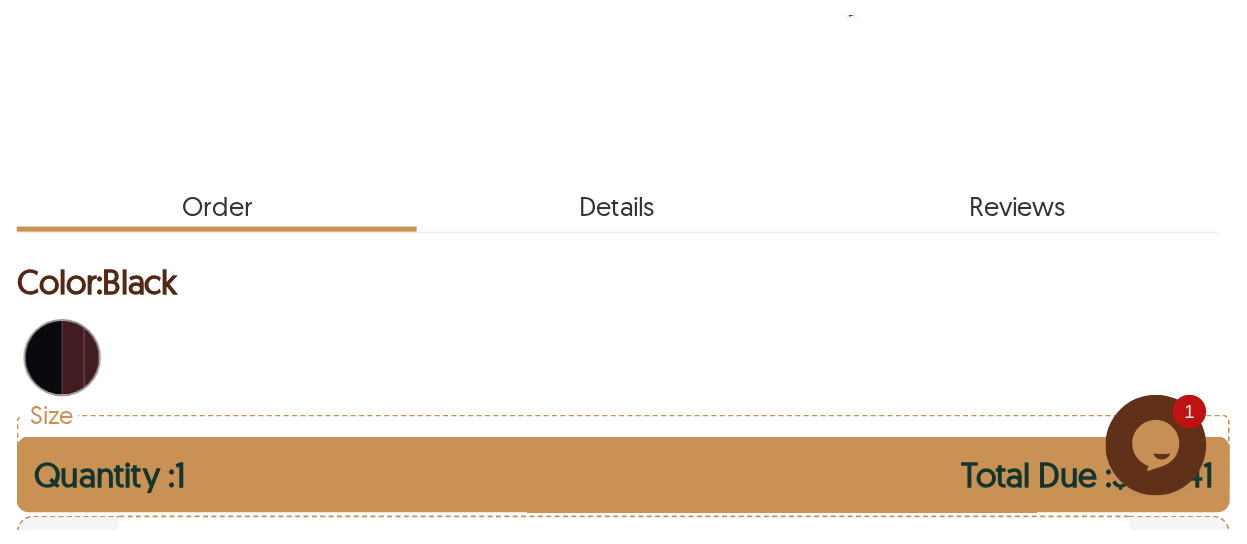 scroll, scrollTop: 793, scrollLeft: 0, axis: vertical 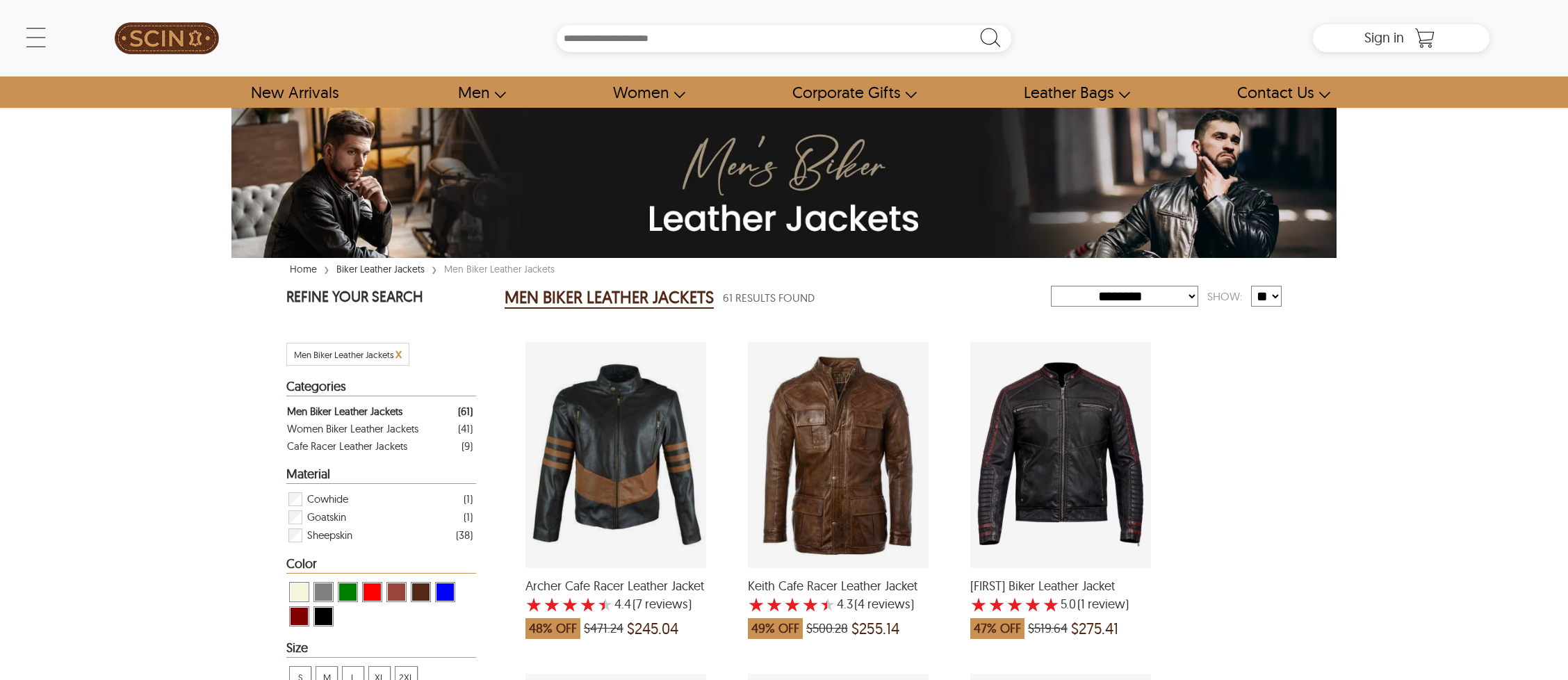 select on "********" 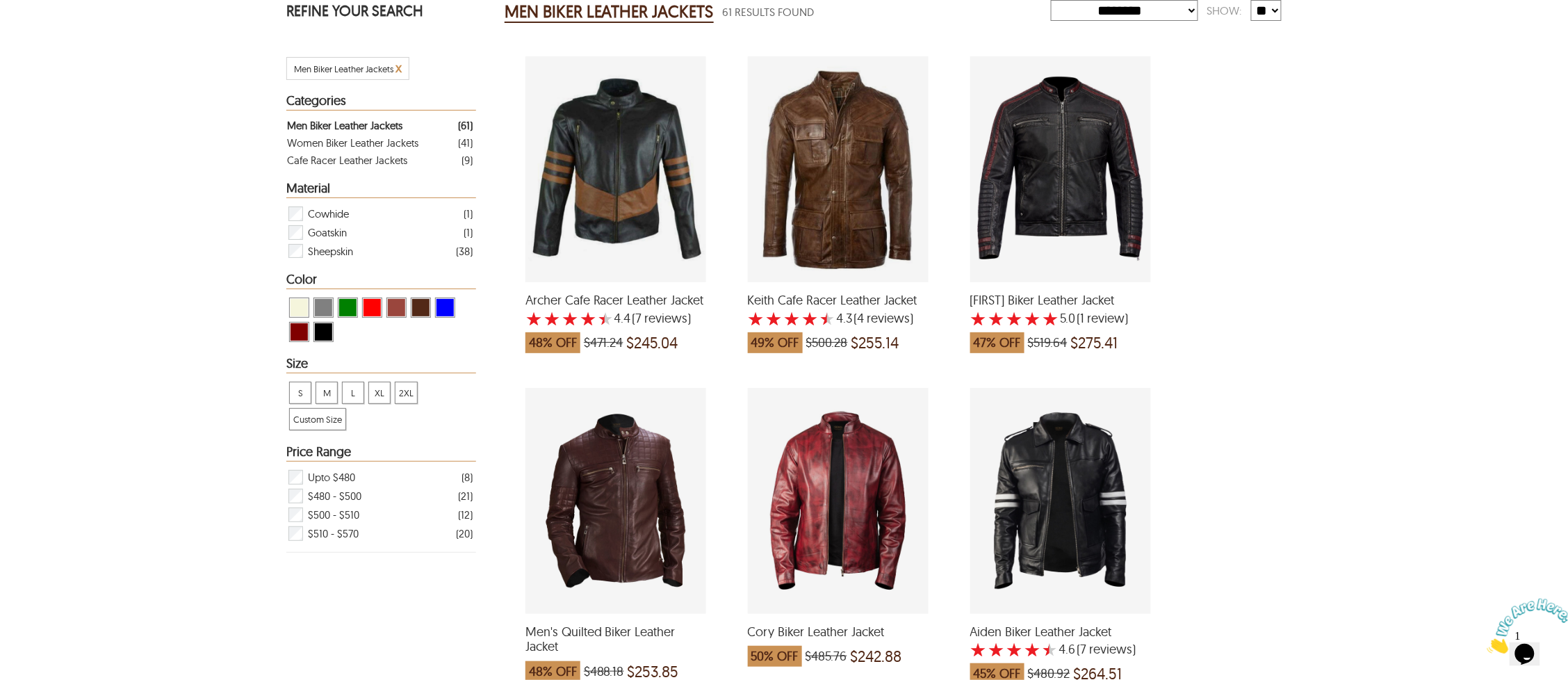 scroll, scrollTop: 39, scrollLeft: 0, axis: vertical 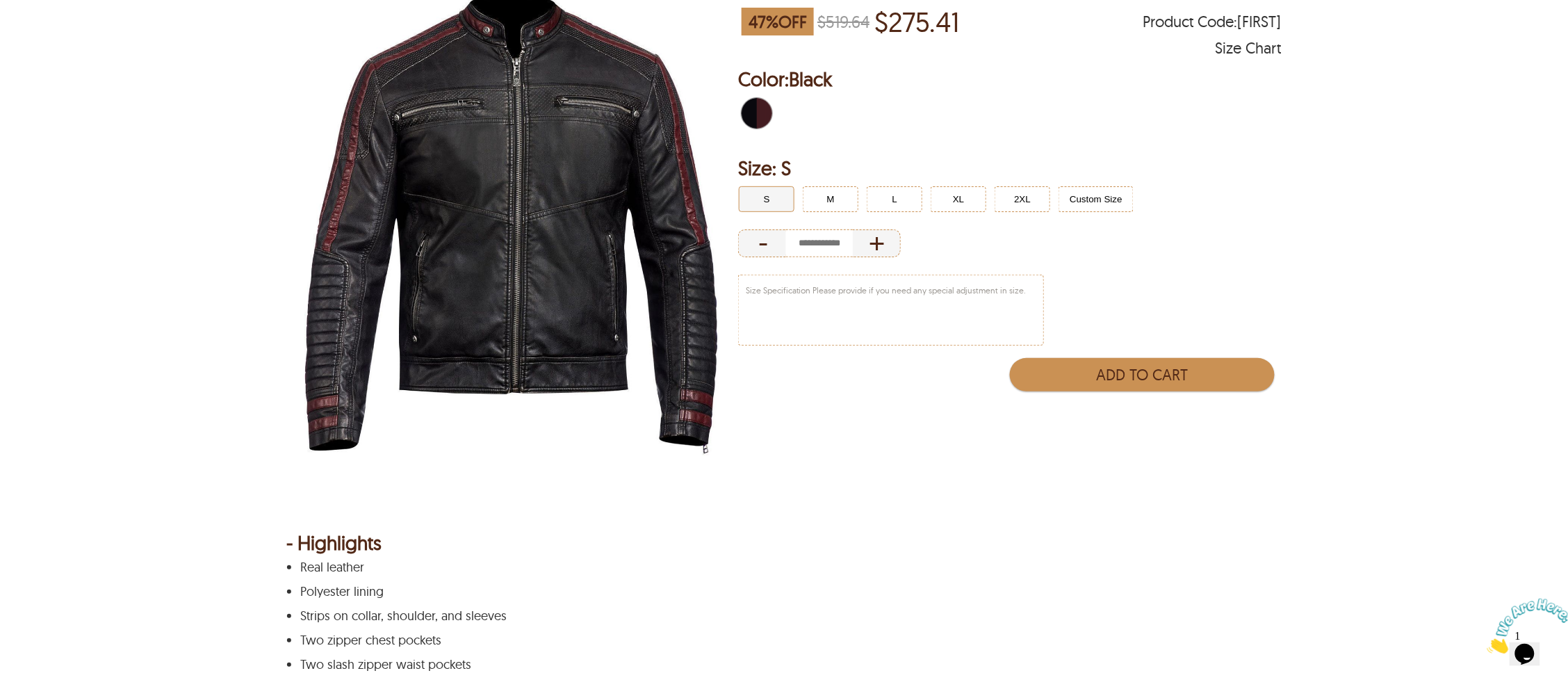 select on "********" 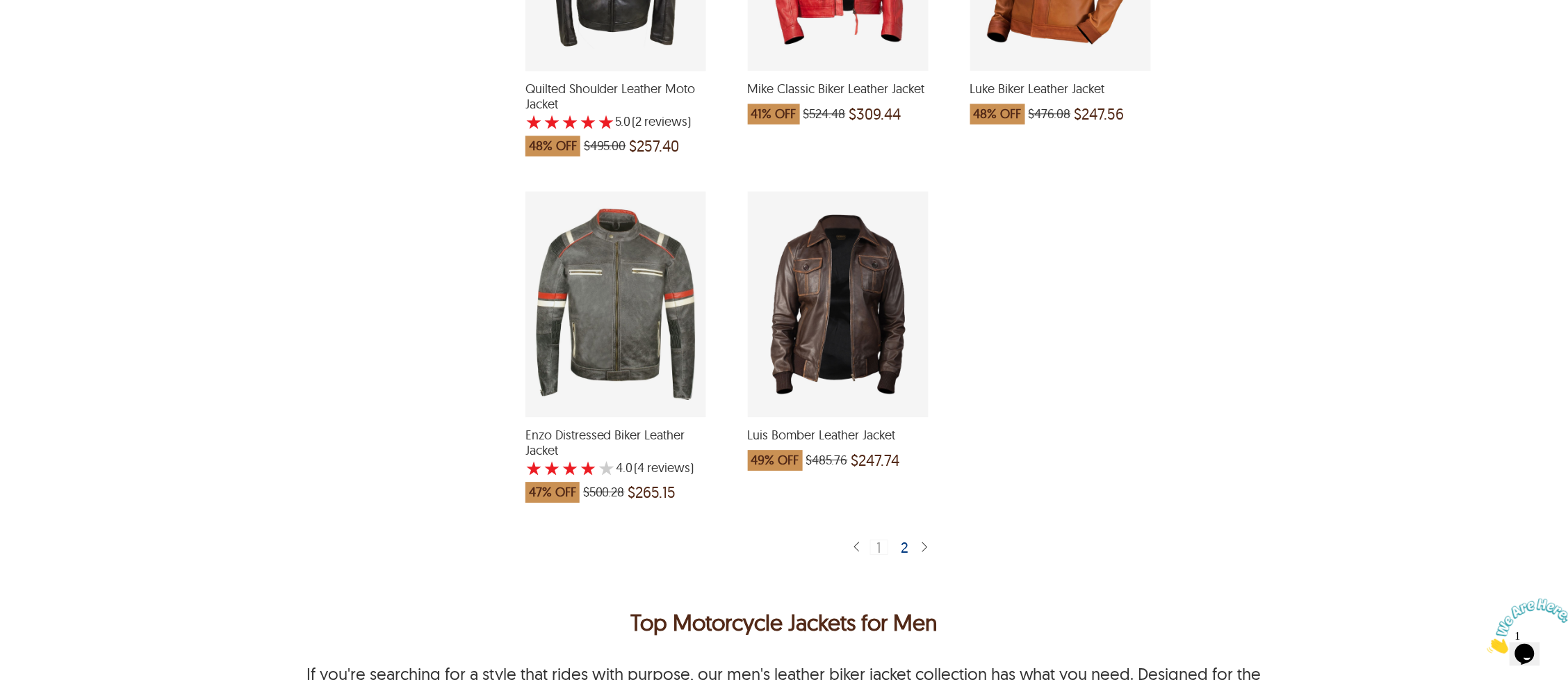 click at bounding box center [838, 304] 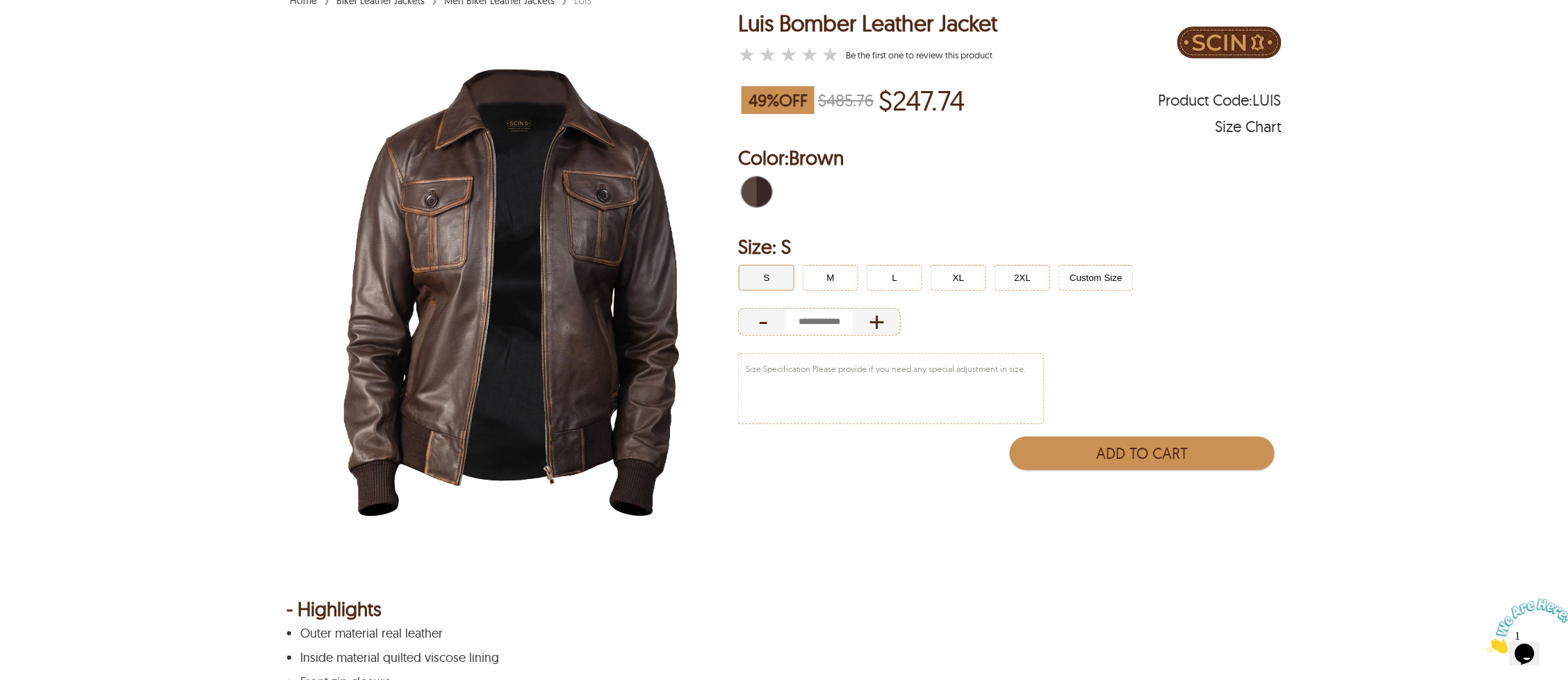 scroll, scrollTop: 92, scrollLeft: 0, axis: vertical 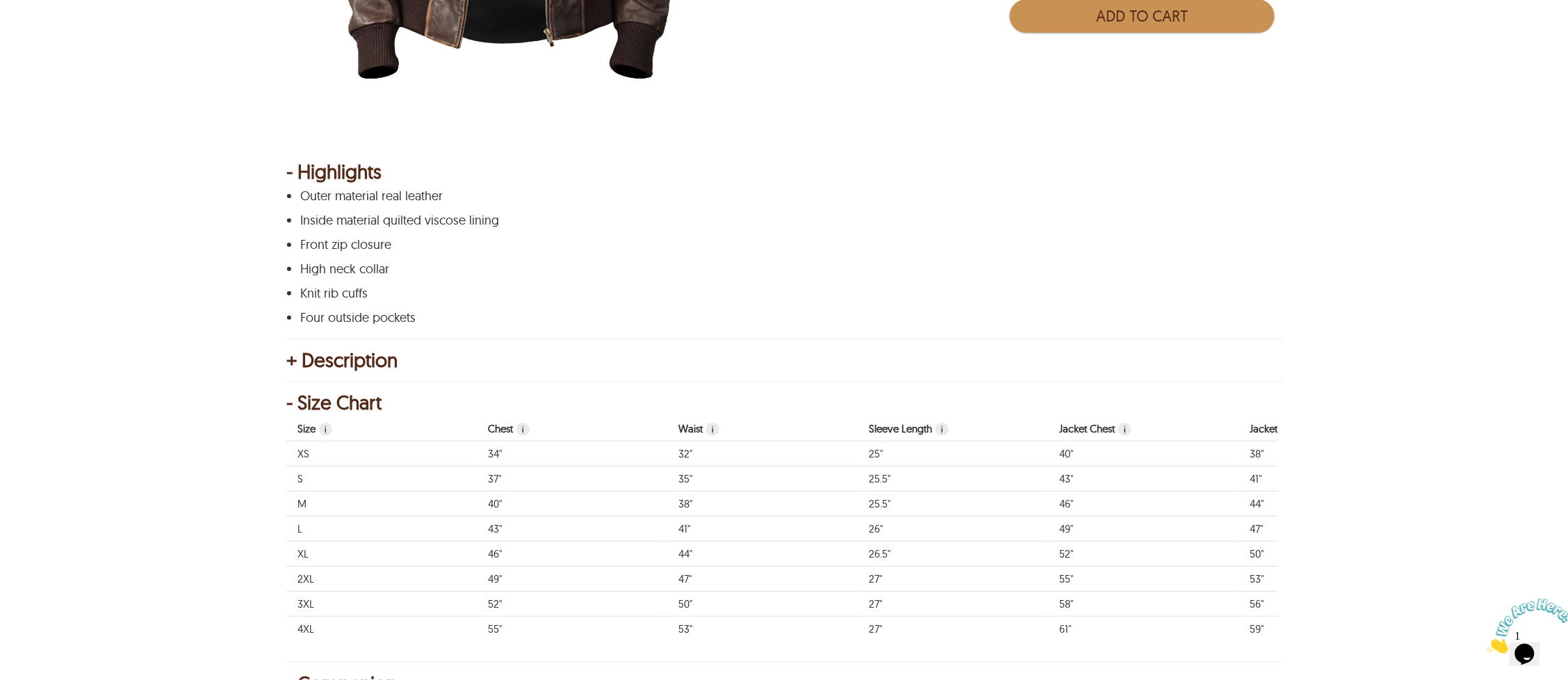 click on "Skip to main content
← Menu New Arrivals Men Leather Jackets Aviator Leather Jackets Bomber Leather Jackets Biker Leather Jackets Cafe Racer Leather Jackets Leather Puffer Jackets Varsity Leather Jackets Oversized Leather Jackets Shearling Leather Jackets Leather Vests Leather Shirts Women Leather Jackets Aviator Leather Jackets Bomber Leather Jackets Biker Leather Jackets Cafe Racer Leather Jackets Leather Puffer Jackets Varsity Leather Jackets Oversized Leather Jackets Shearling Leather Jackets Leather Vests Leather Shirts Leather Coats & Blazers Shop Custom Leather Jackets Custom Aviator Leather Jackets Custom Bomber Leather Jackets Custom Biker Leather Jackets Custom Shearling Leather Jackets Custom Leather Coats & Blazers Custom Leather Vests Corporate Gifts  Leather Wallets Leather Portfolios Leather Passport Holders Leather Bags Leather Backpacks Leather Handbags Leather Duffle Bags Leather Crossbody Bags Leather Toiletry Bags Coupons & Specials SCIN Brand  About Us  Help <" at bounding box center (784, -216) 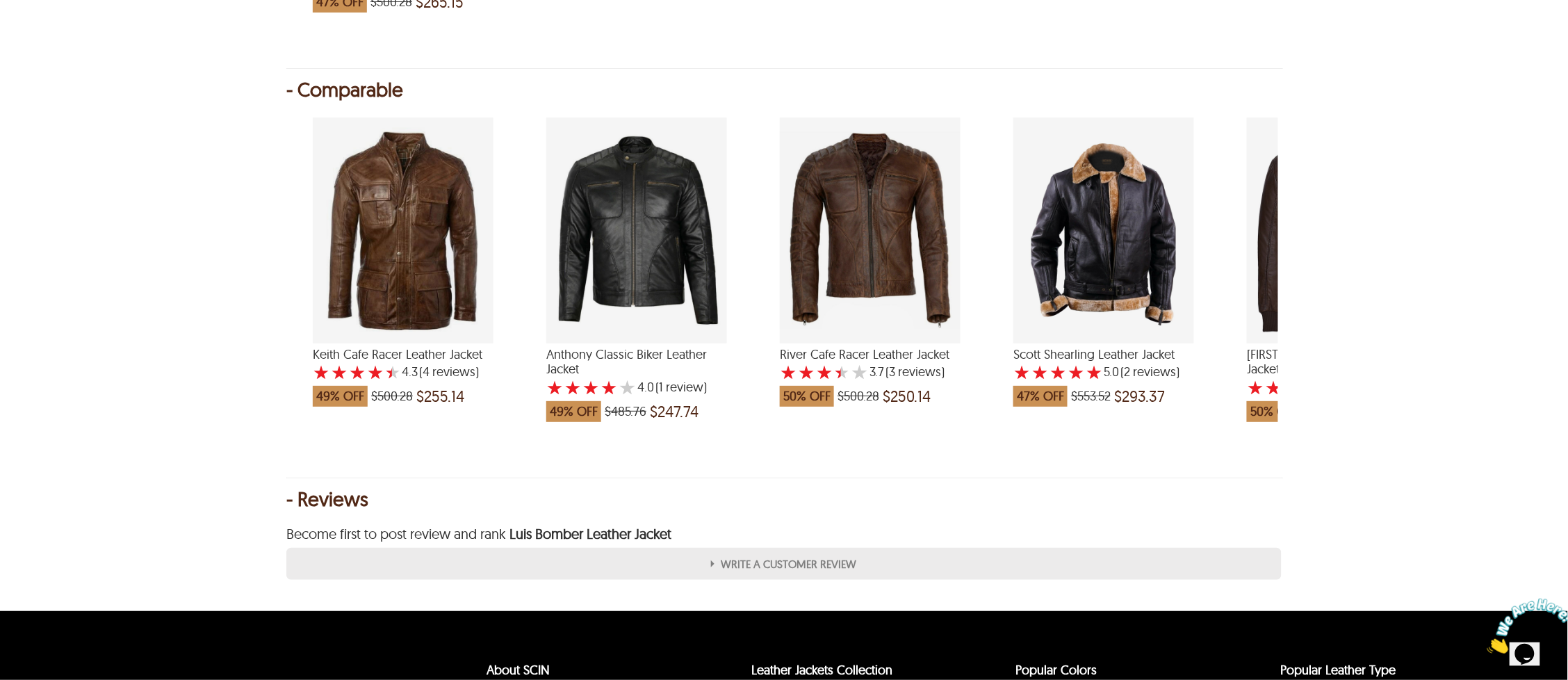 click at bounding box center (870, 230) 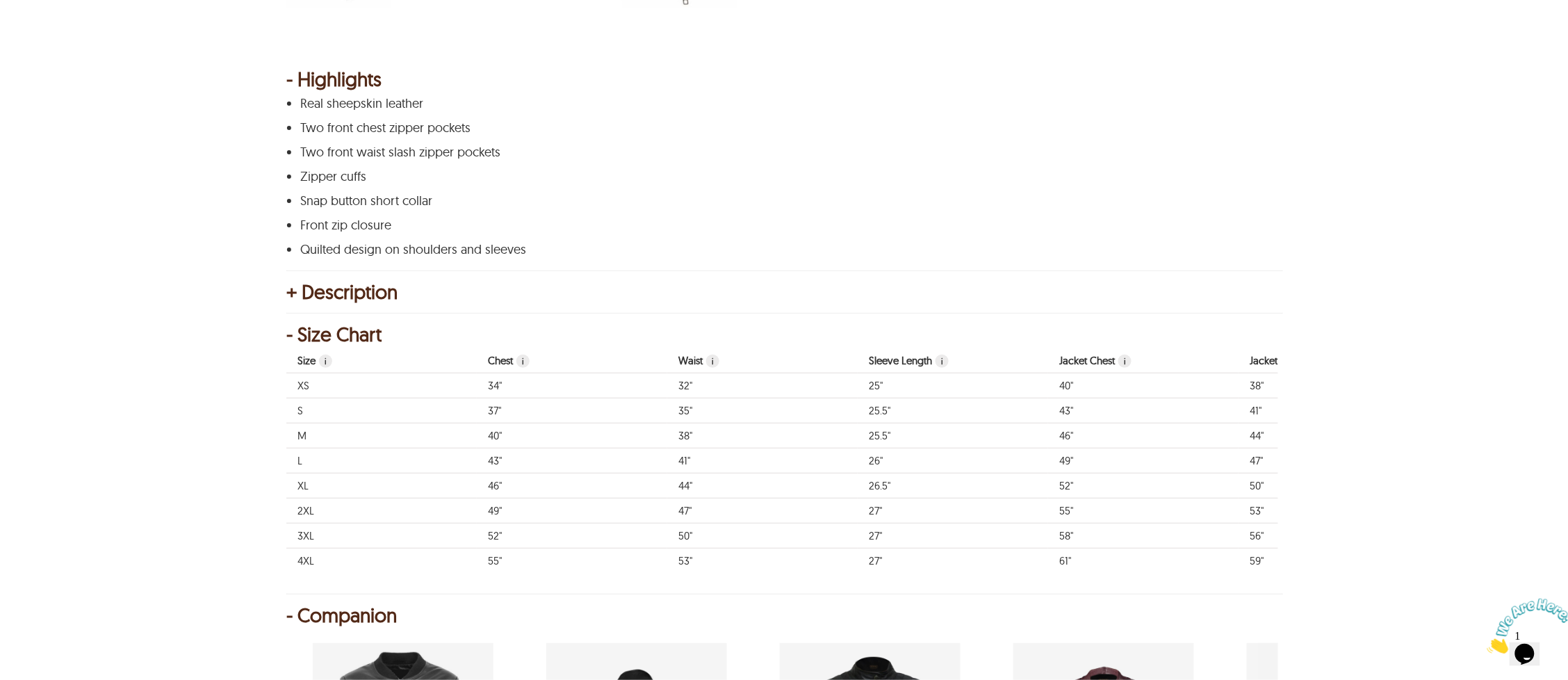 scroll, scrollTop: 1112, scrollLeft: 0, axis: vertical 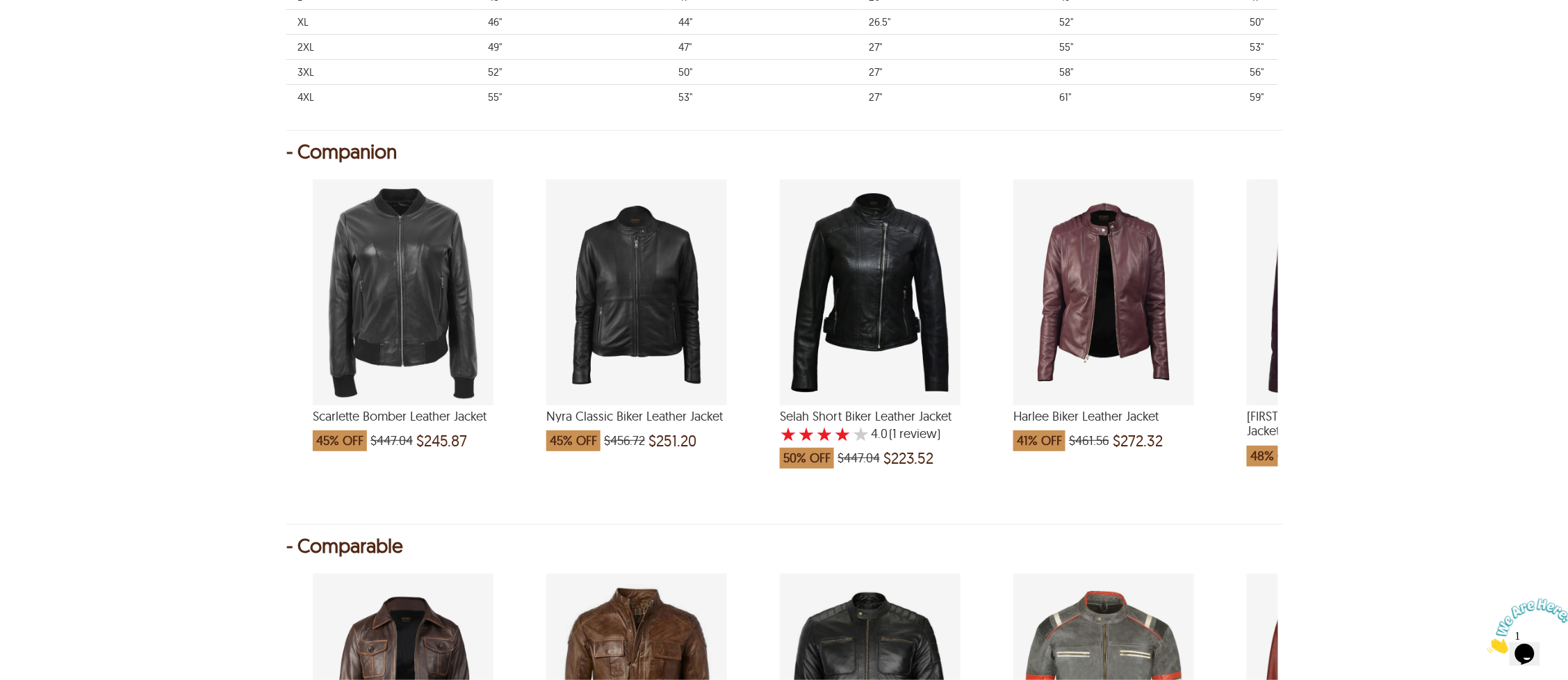 click at bounding box center (637, 292) 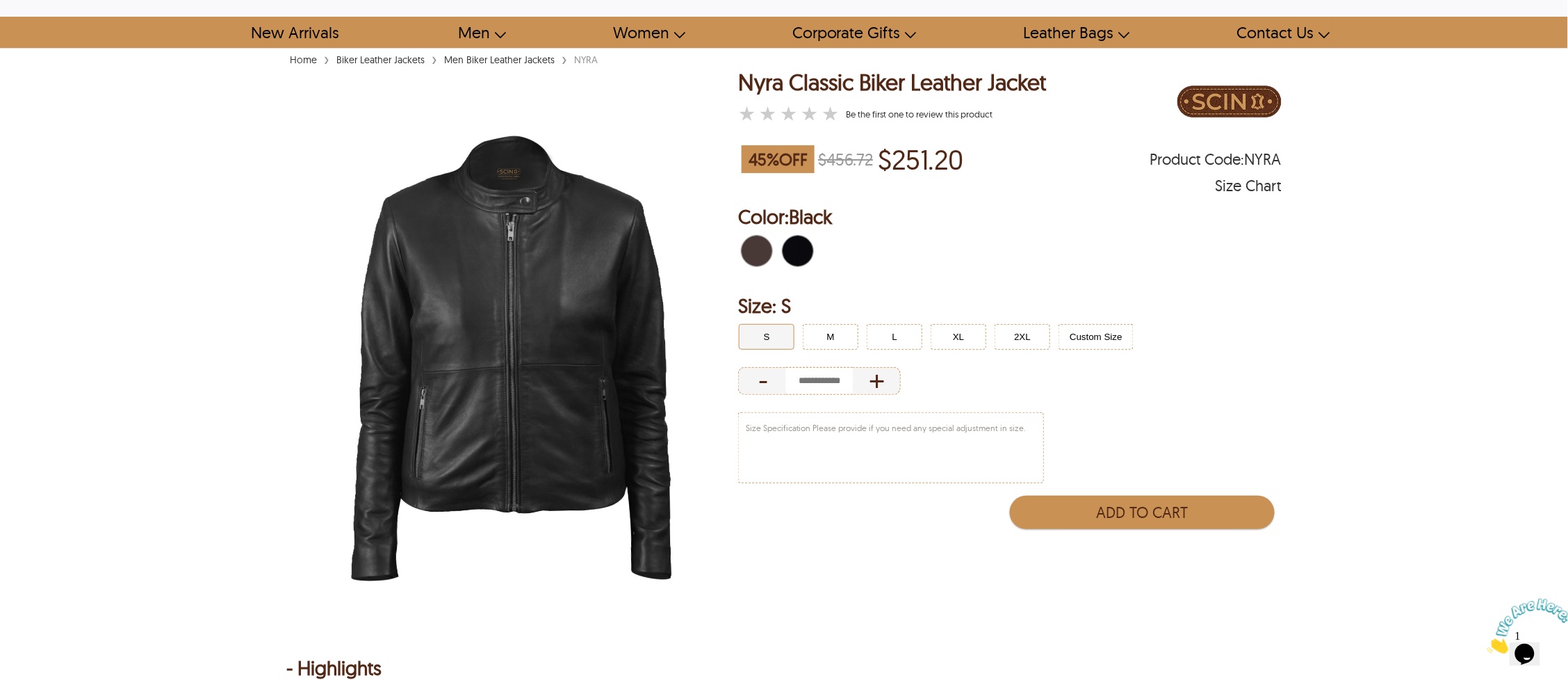 scroll, scrollTop: 92, scrollLeft: 0, axis: vertical 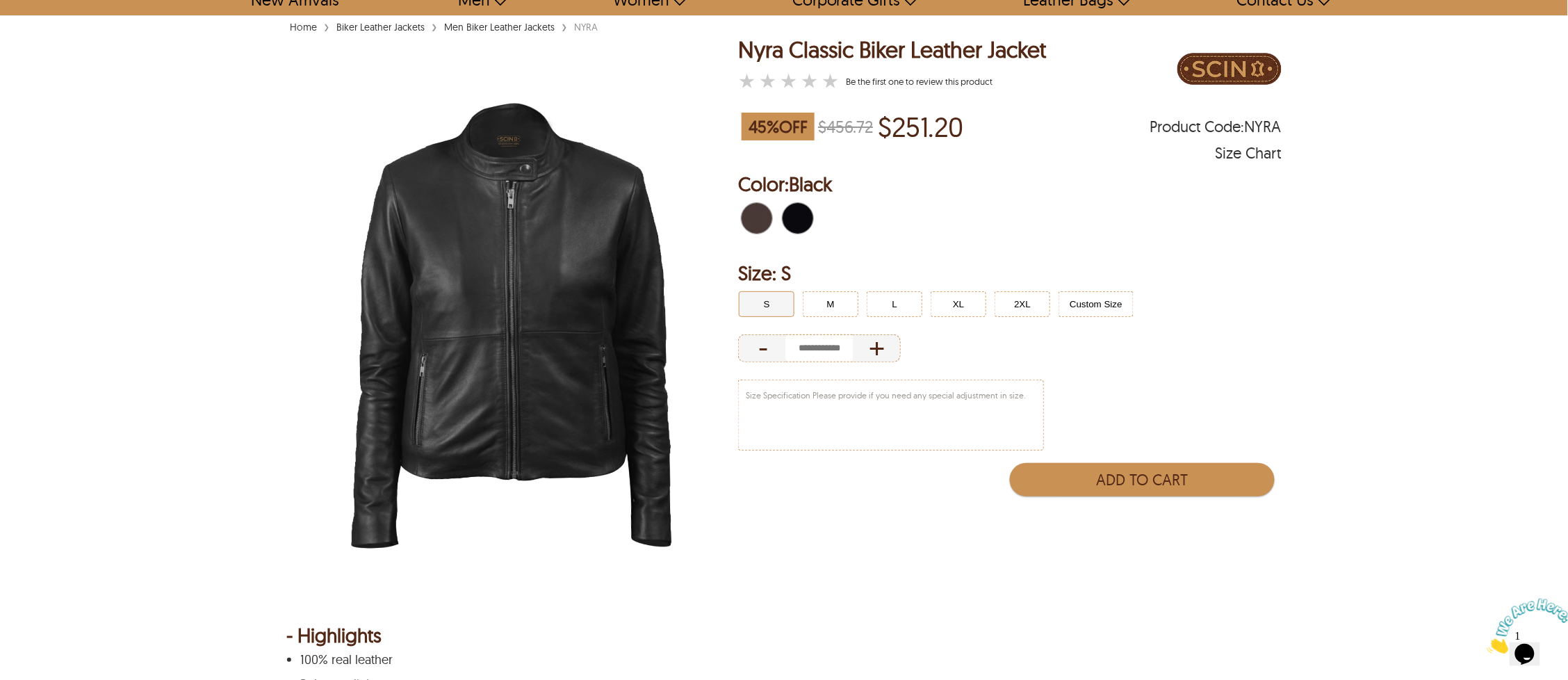 click at bounding box center (512, 319) 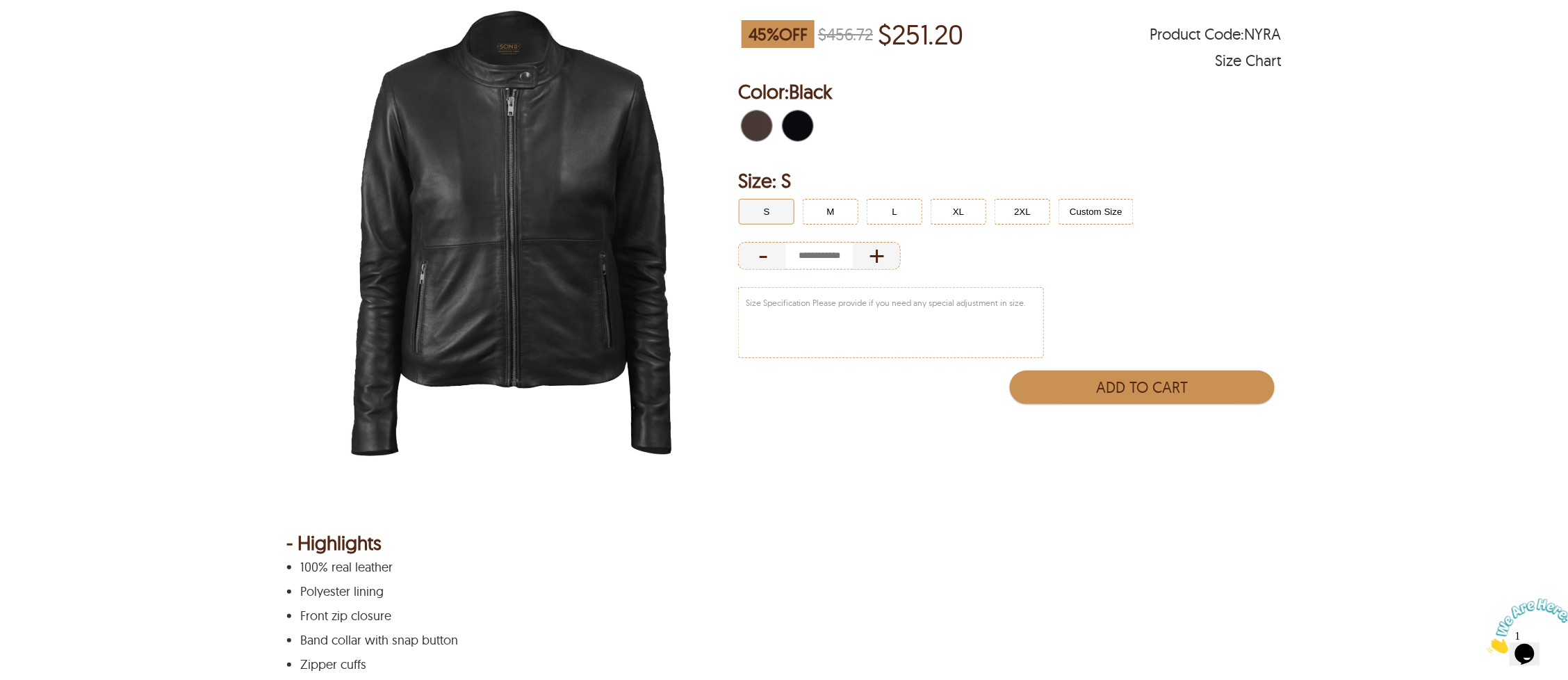 scroll, scrollTop: 0, scrollLeft: 0, axis: both 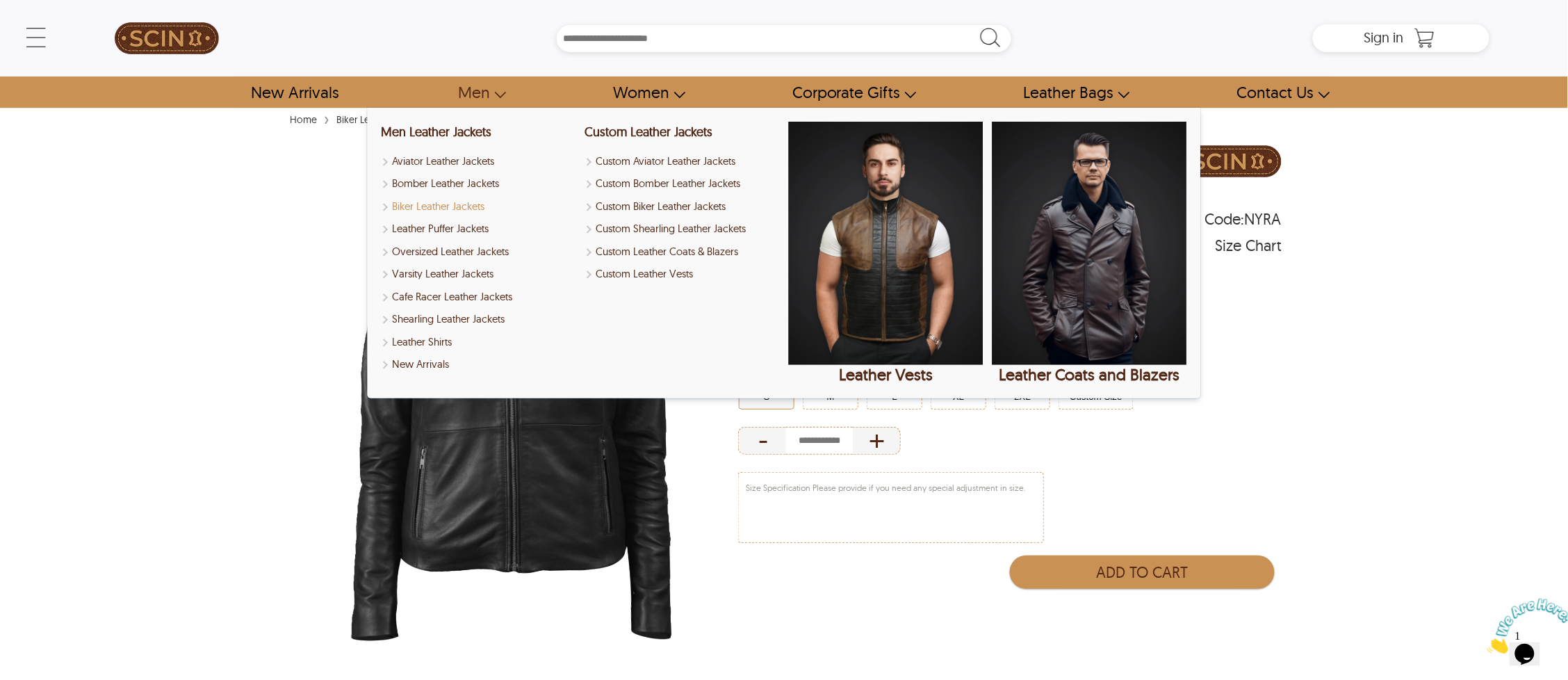click on "Biker Leather Jackets" at bounding box center [479, 207] 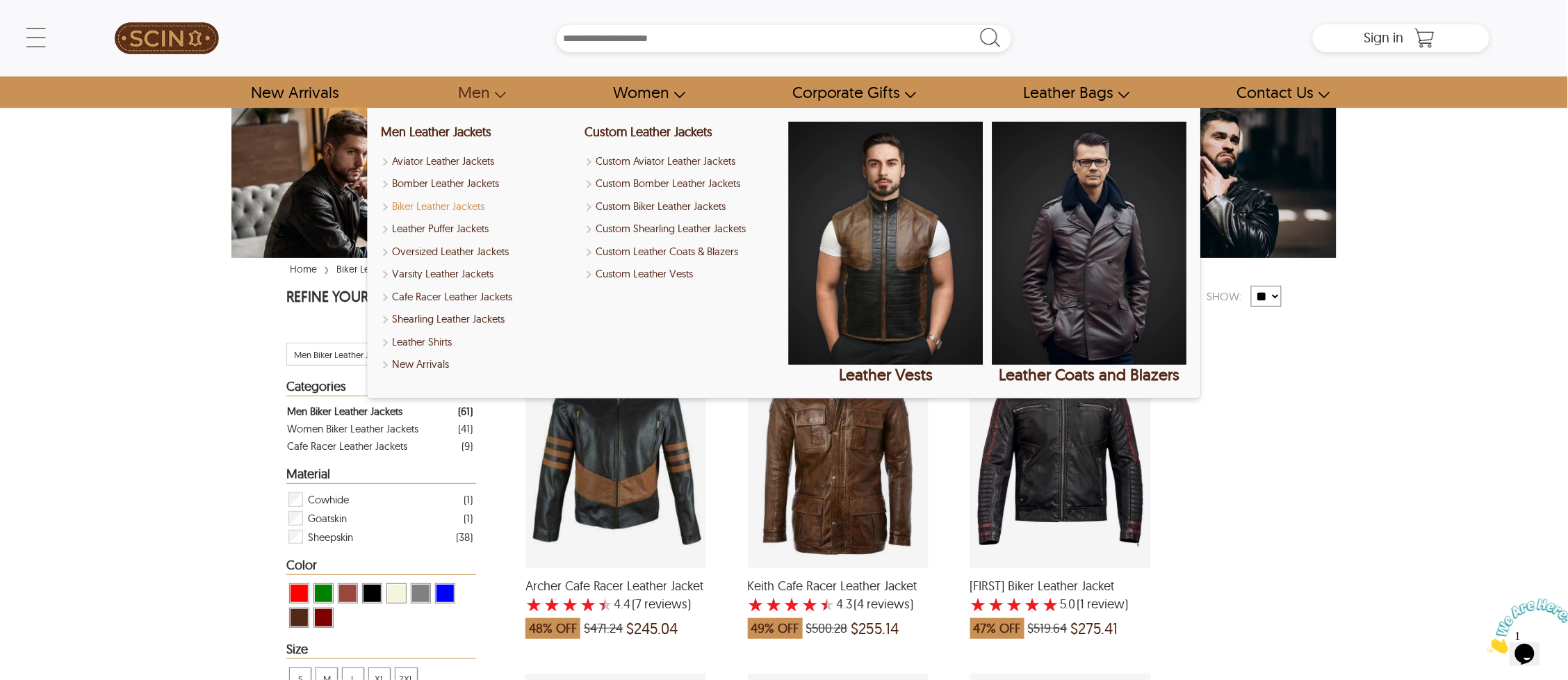 click on "Biker Leather Jackets" at bounding box center (479, 207) 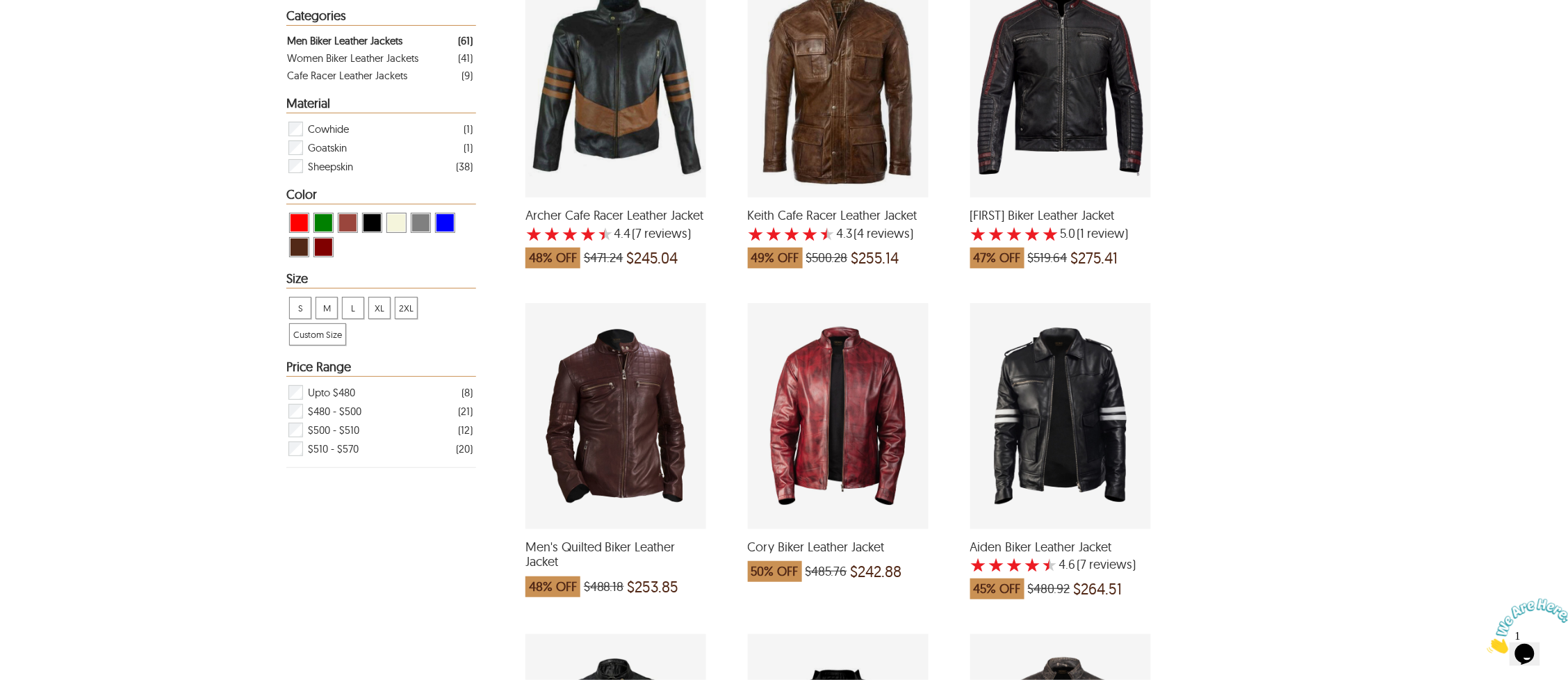 click at bounding box center [616, 84] 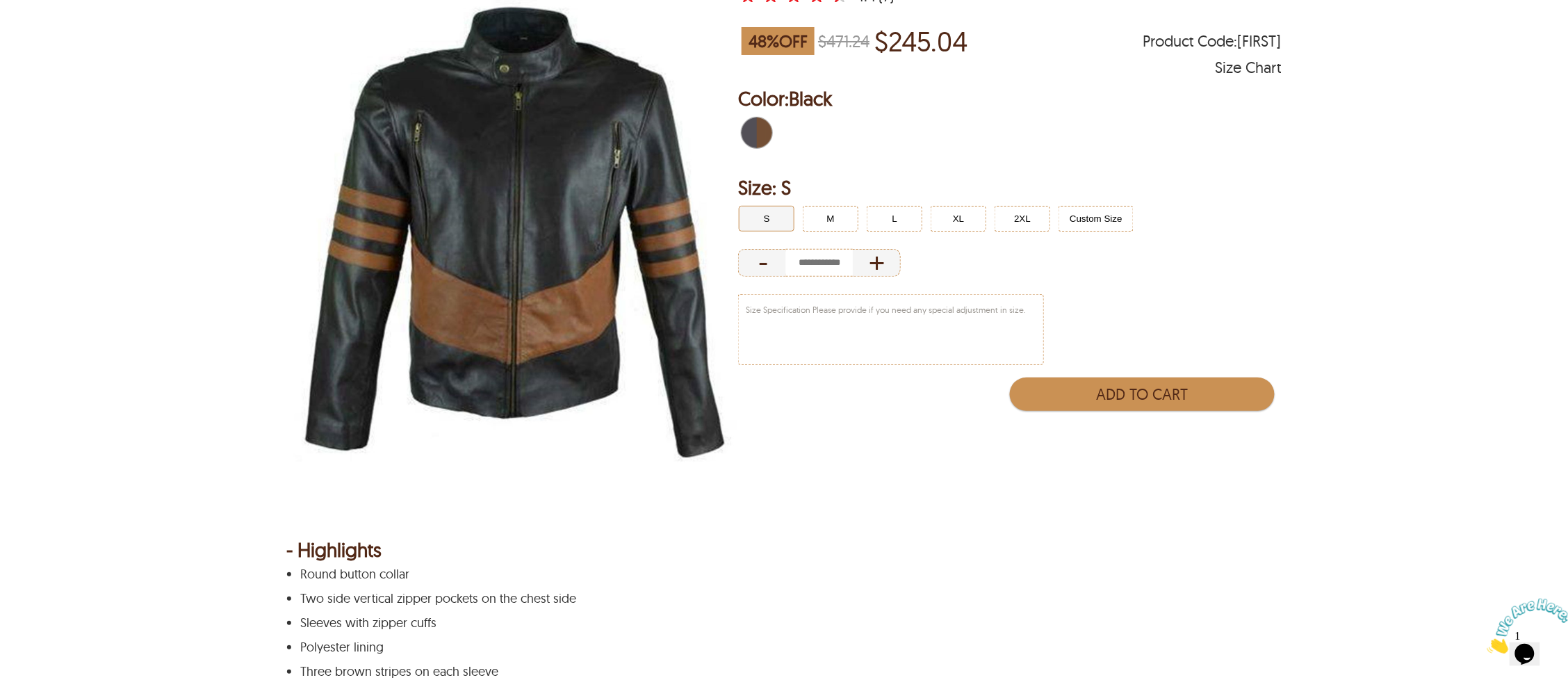 scroll, scrollTop: 0, scrollLeft: 0, axis: both 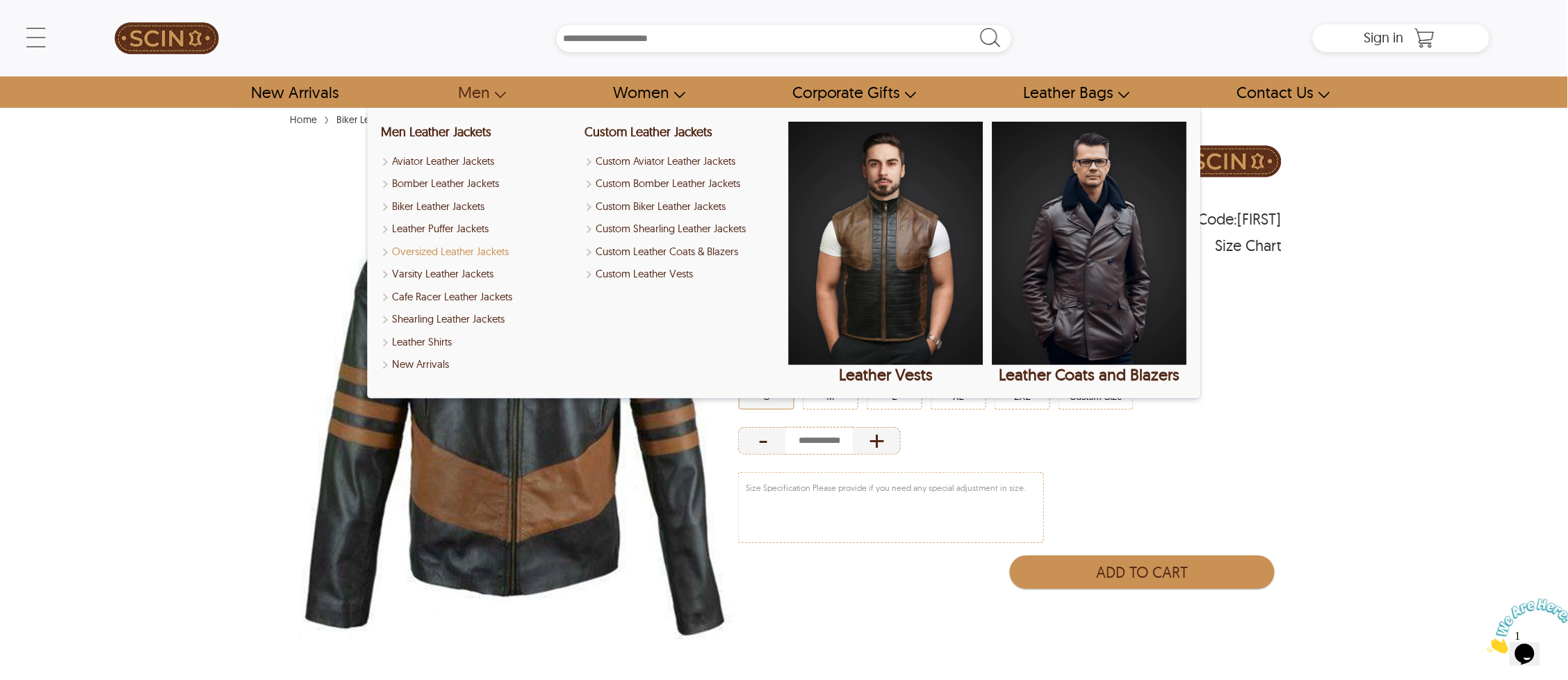 click on "Oversized Leather Jackets" at bounding box center (479, 252) 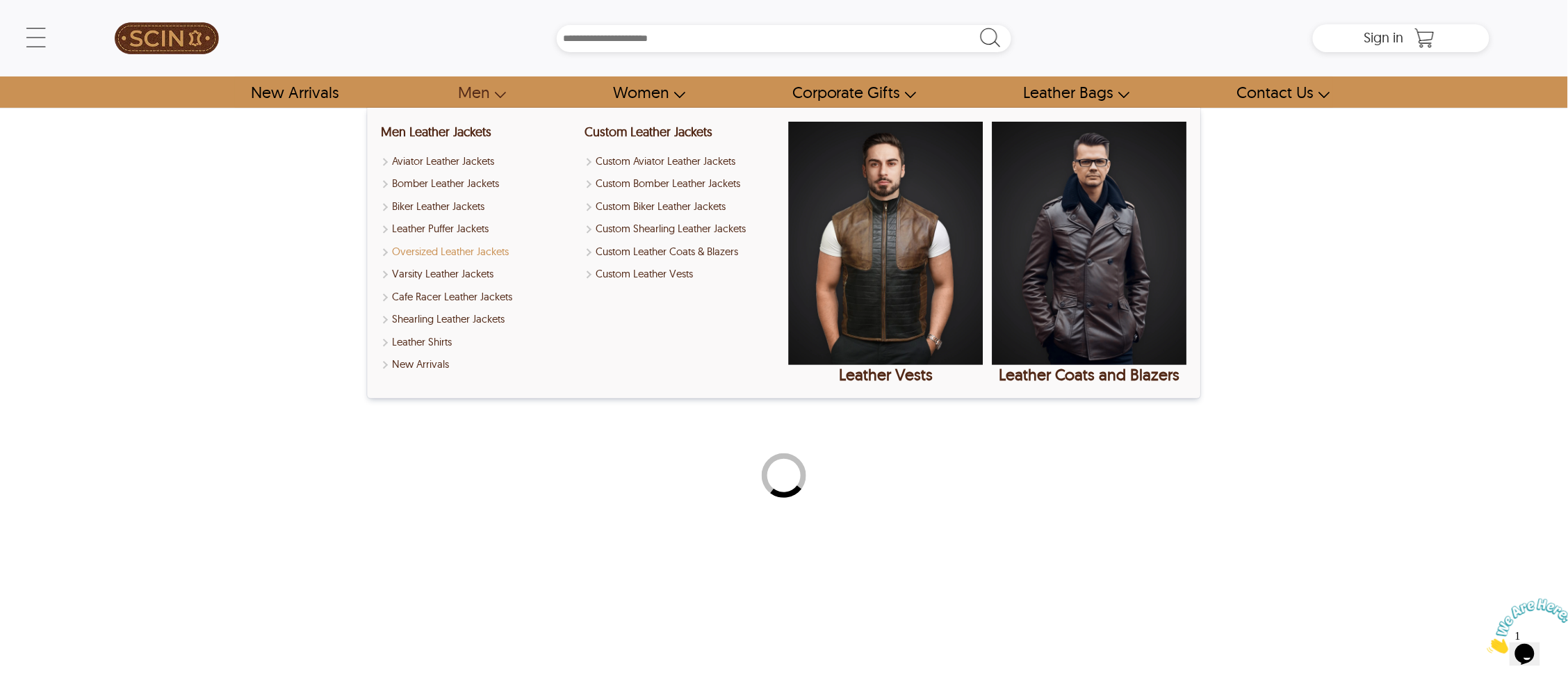 select on "********" 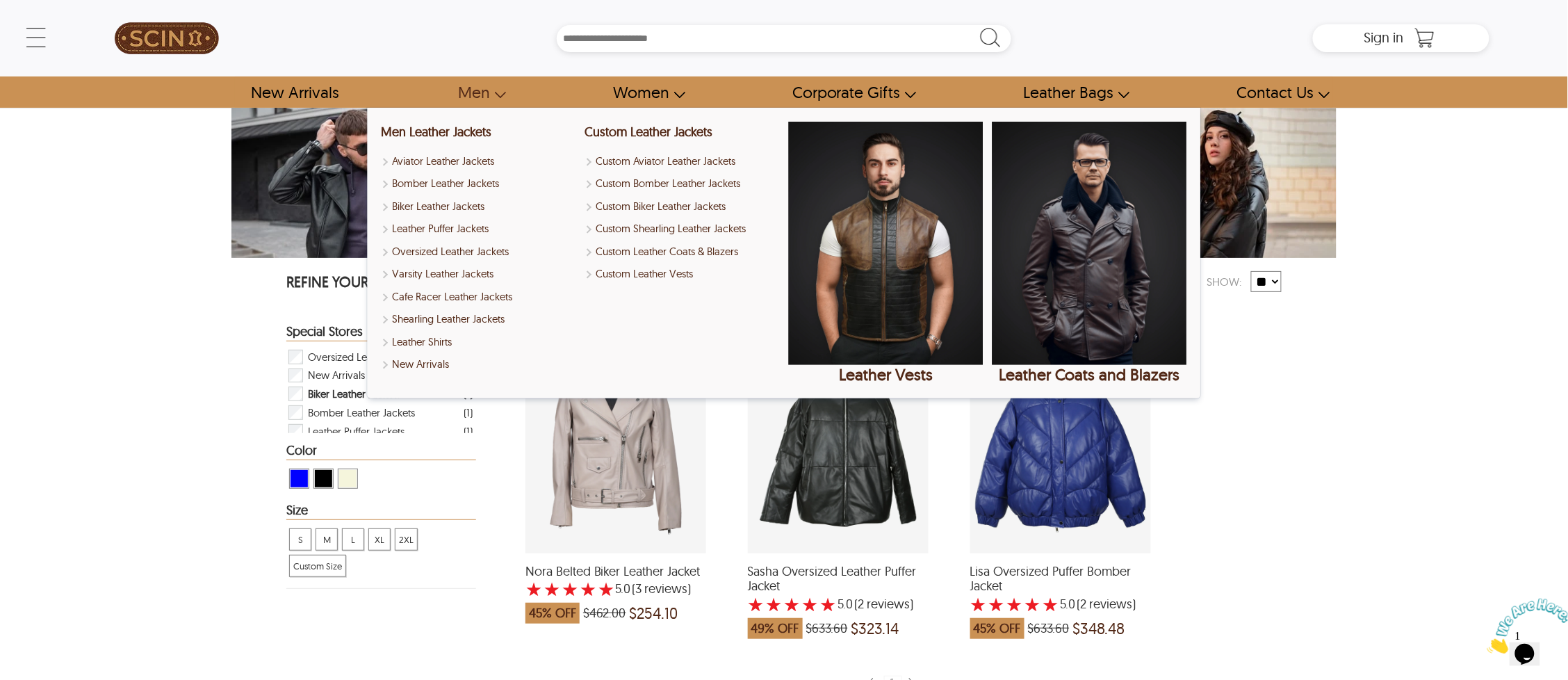 scroll, scrollTop: 10, scrollLeft: 0, axis: vertical 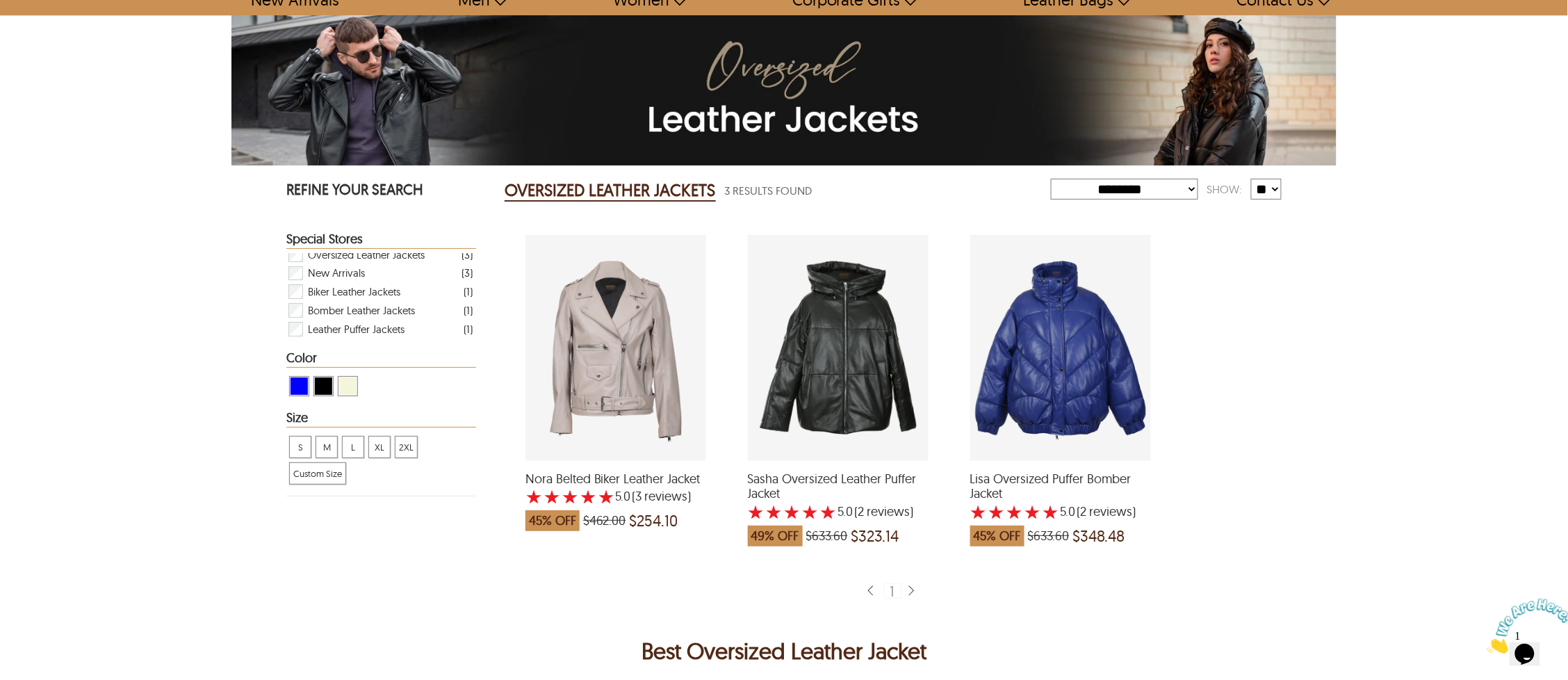 click at bounding box center (616, 348) 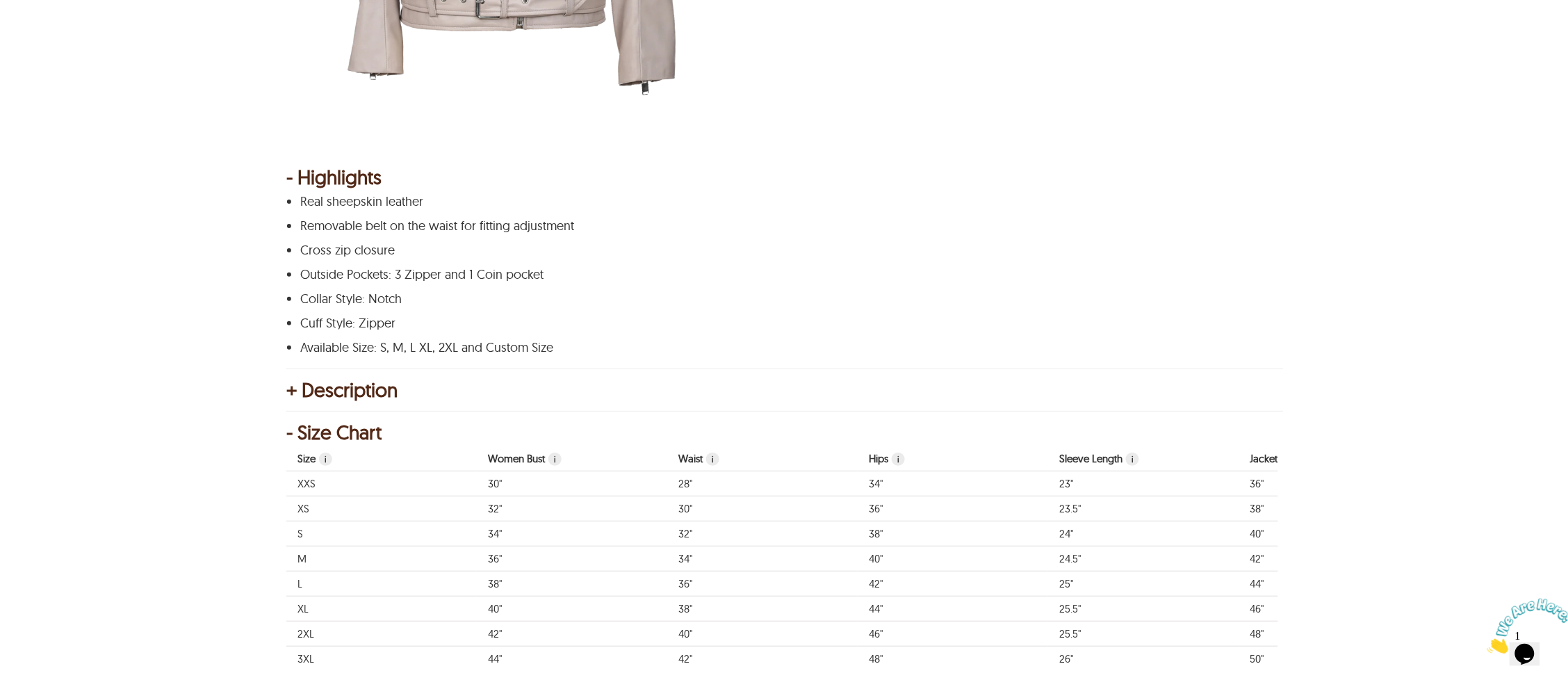 scroll, scrollTop: 278, scrollLeft: 0, axis: vertical 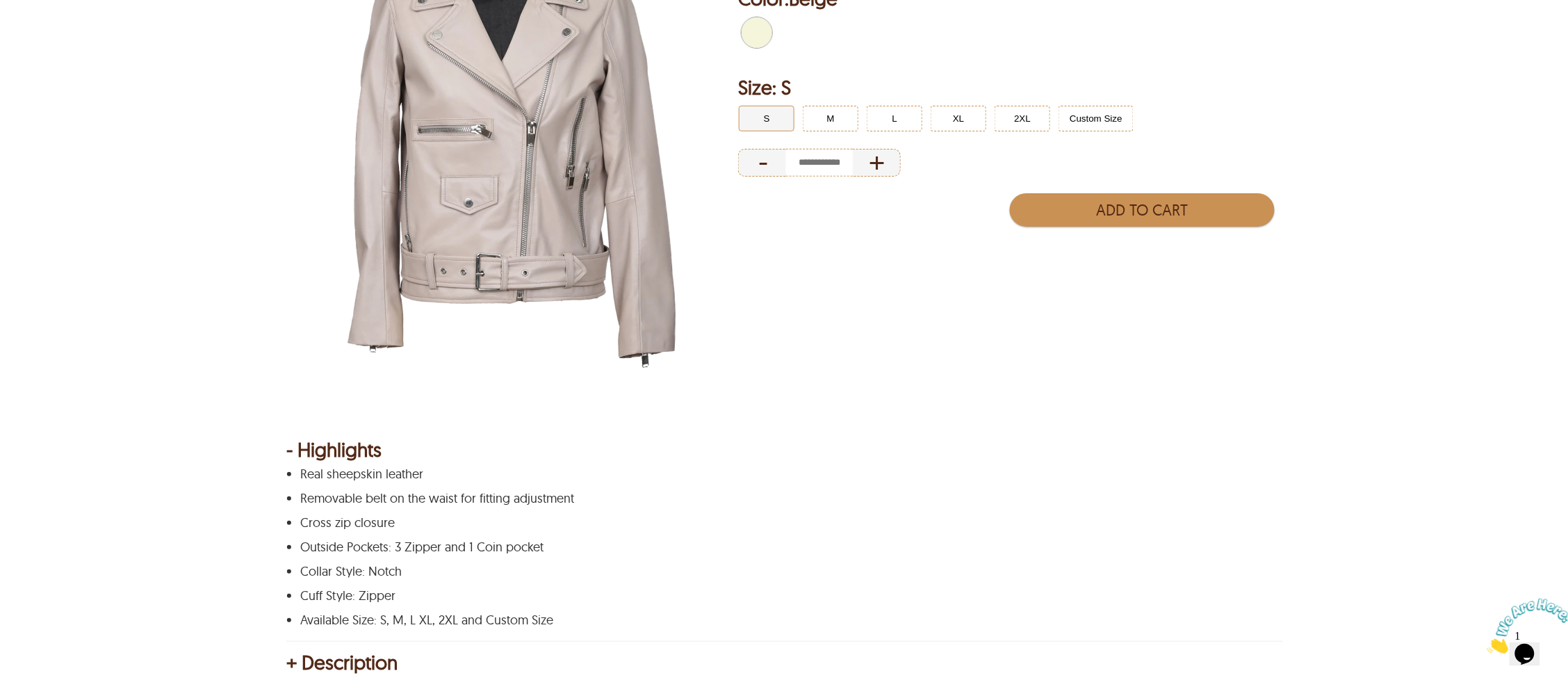 click at bounding box center (512, 133) 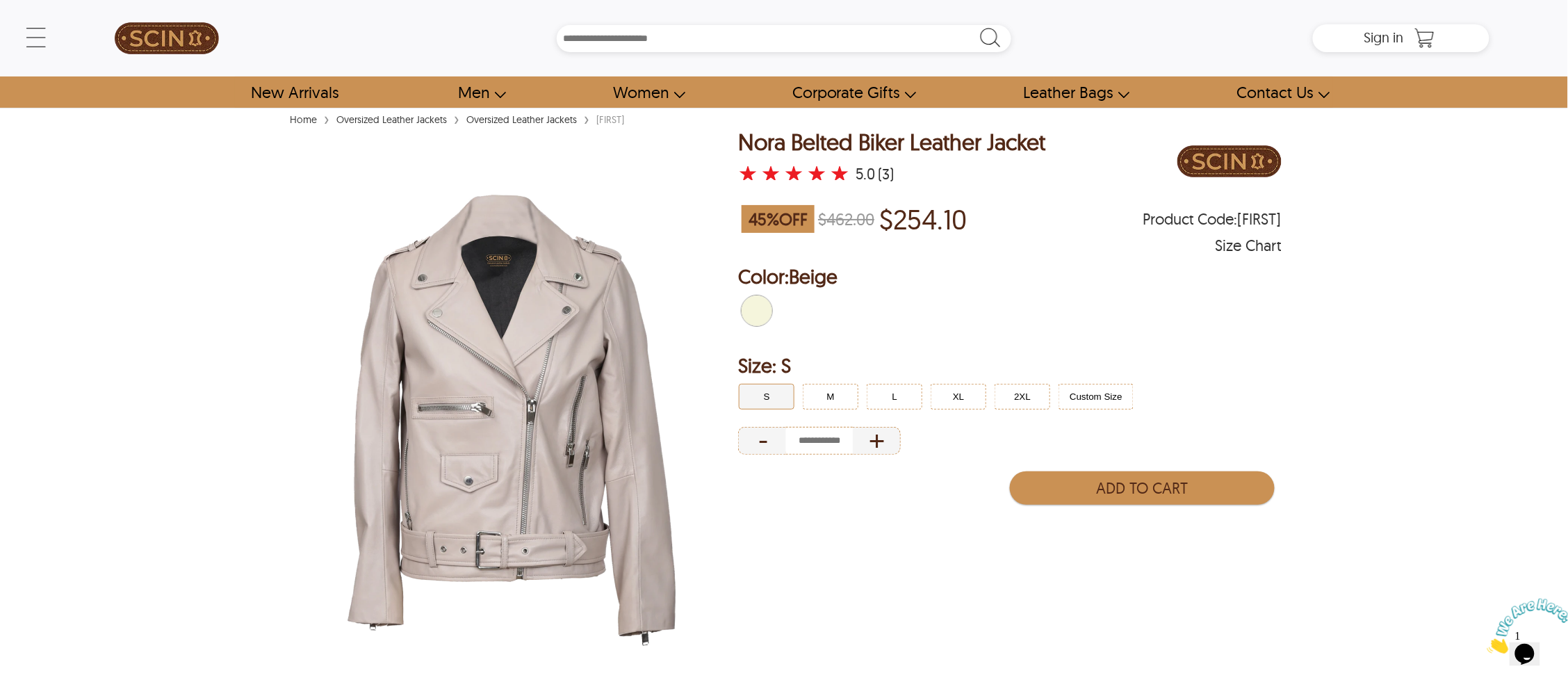 click at bounding box center [512, 412] 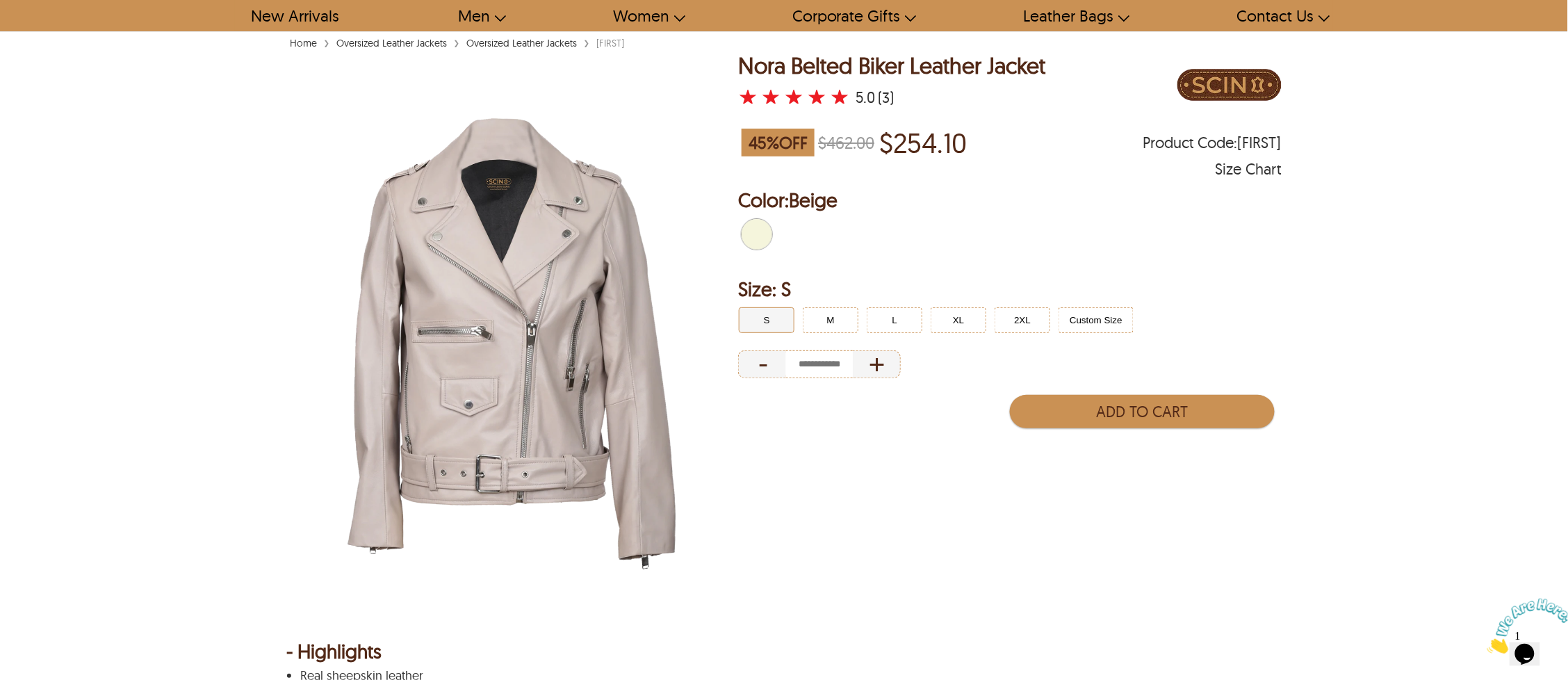 scroll, scrollTop: 185, scrollLeft: 0, axis: vertical 